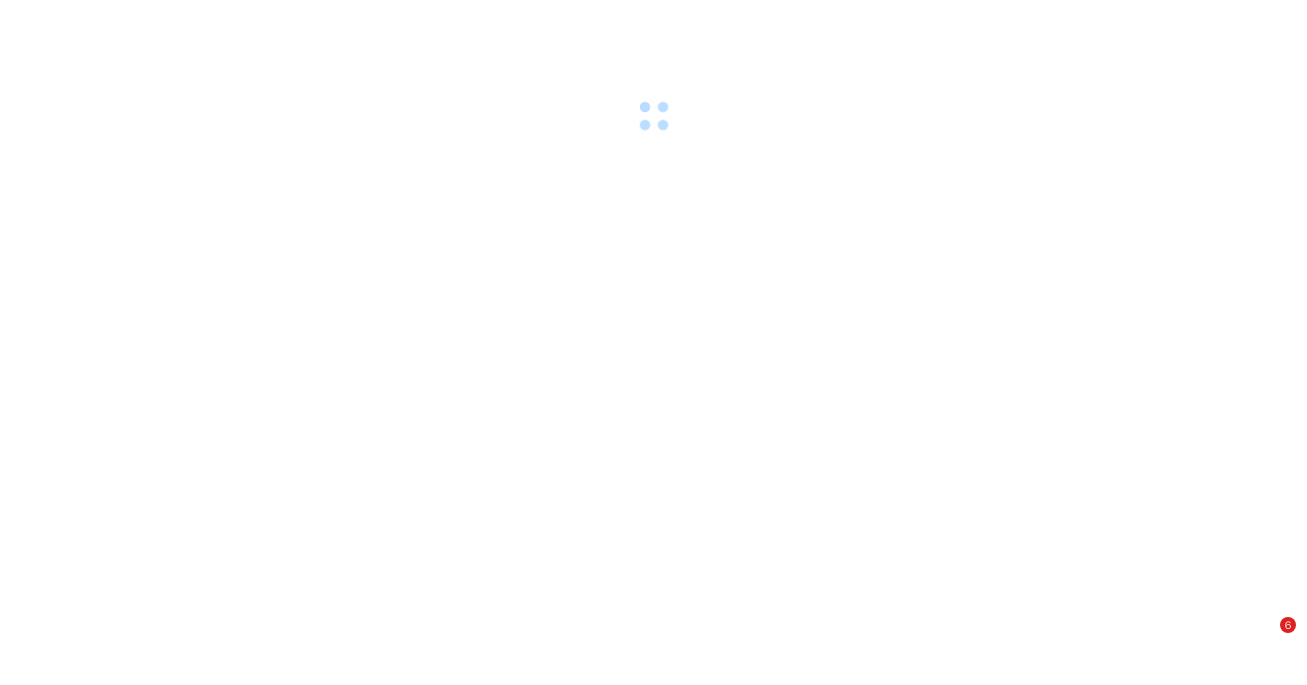 scroll, scrollTop: 0, scrollLeft: 0, axis: both 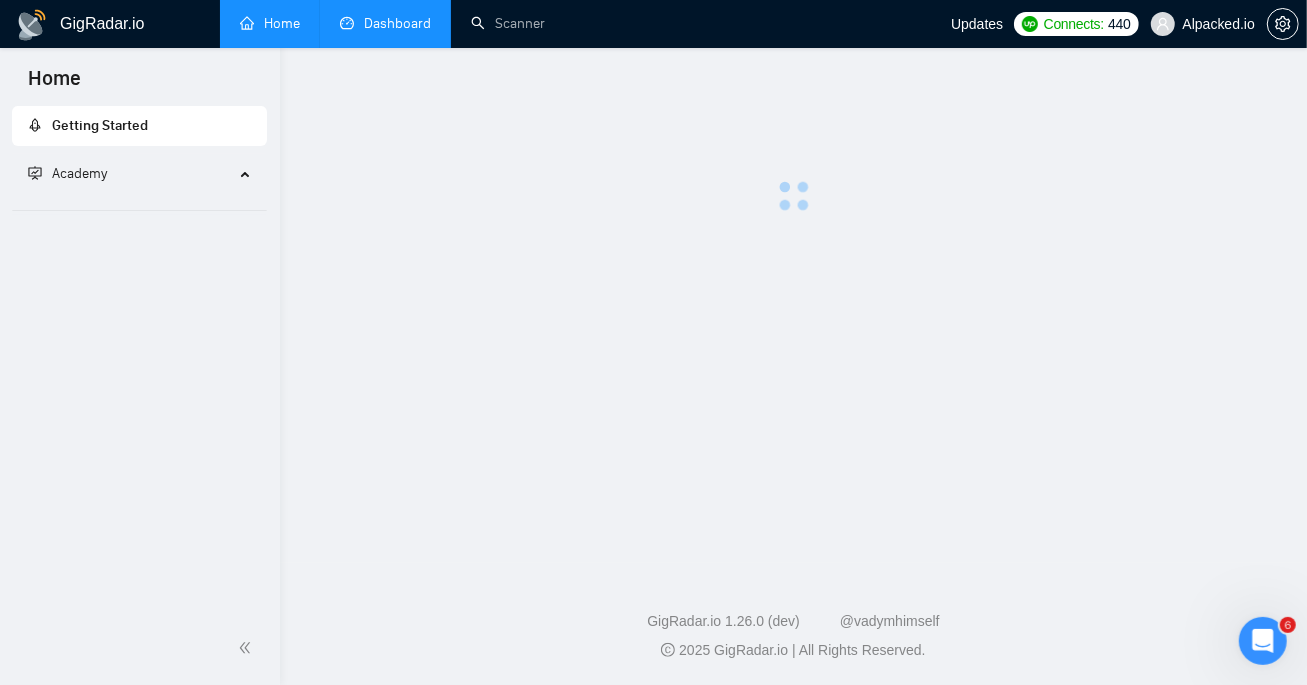 click on "Dashboard" at bounding box center (385, 23) 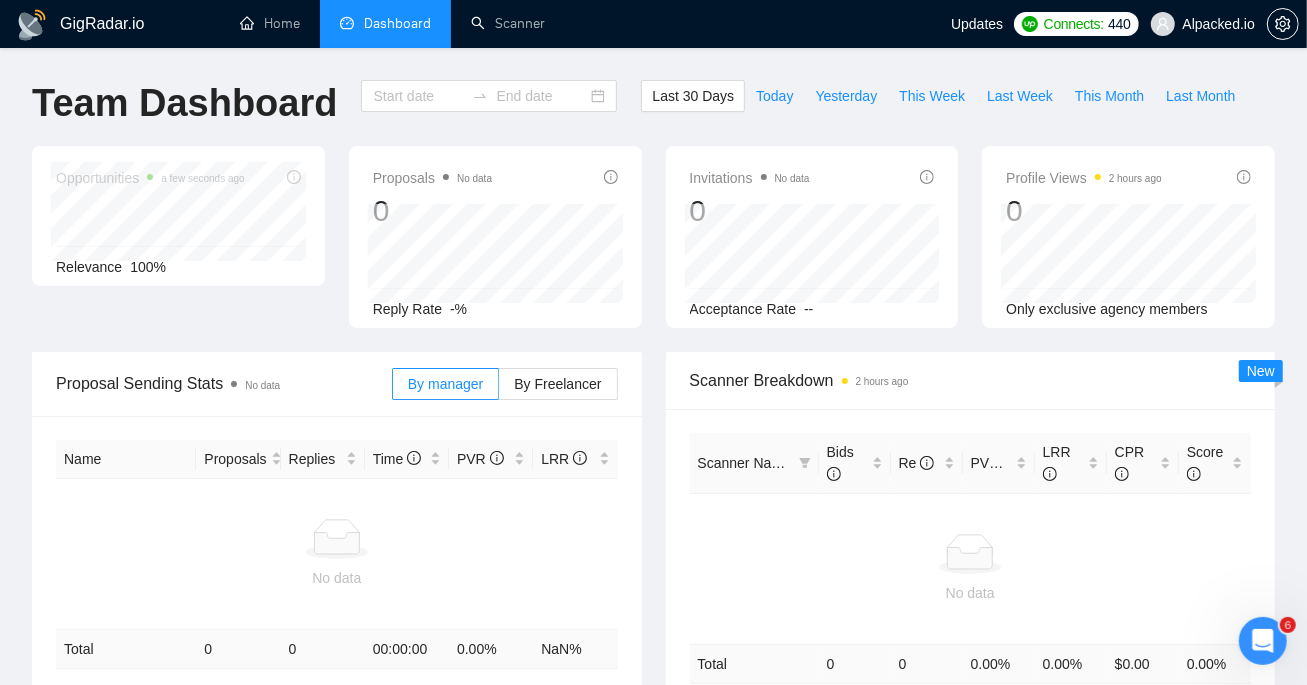 type on "[DATE]" 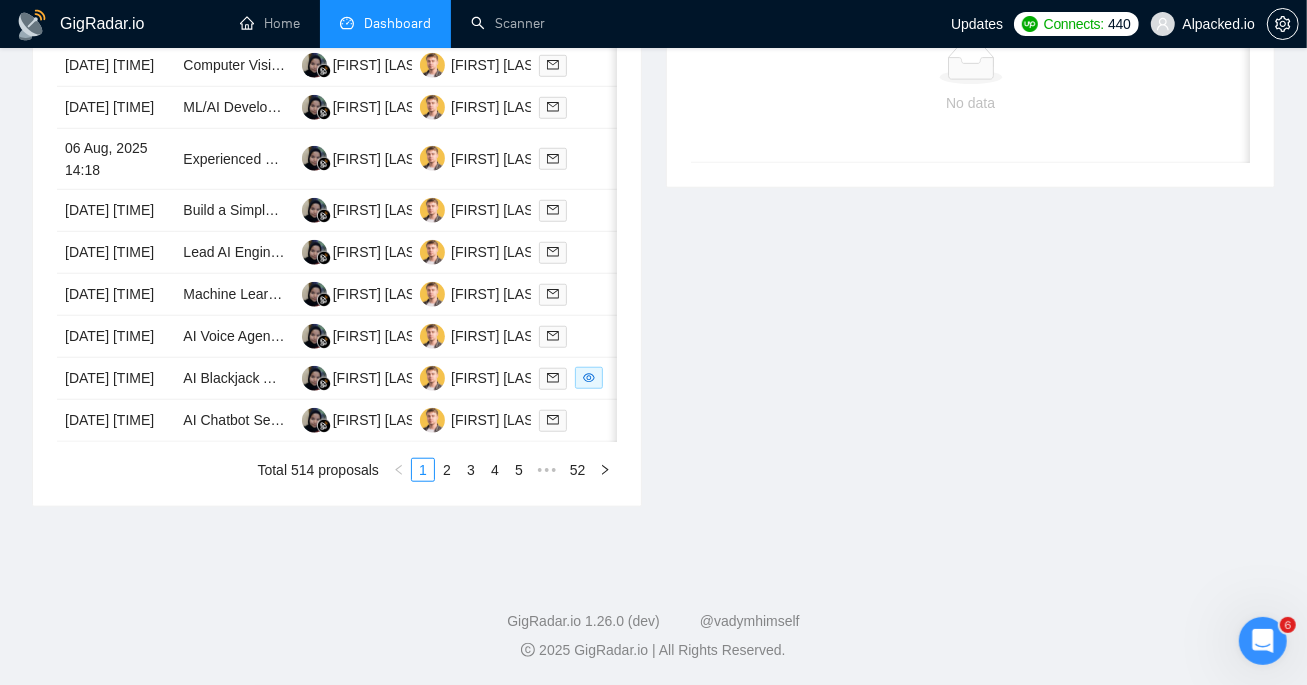 scroll, scrollTop: 1071, scrollLeft: 0, axis: vertical 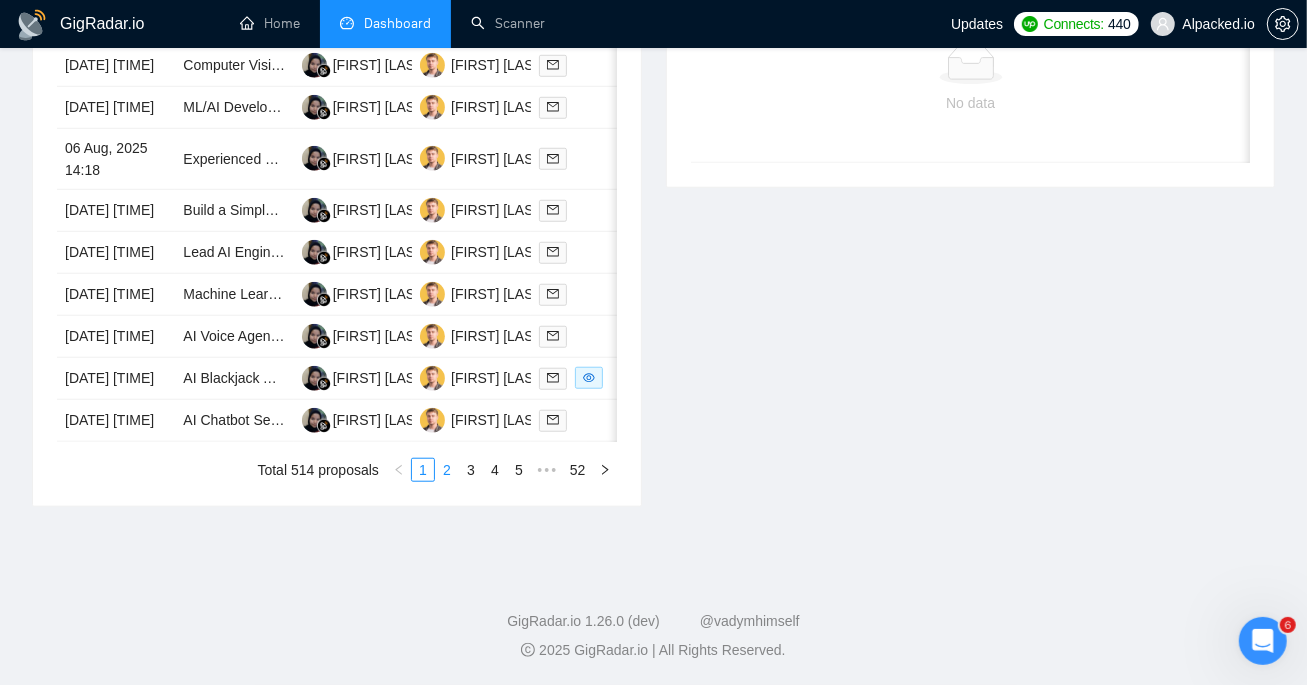 click on "2" at bounding box center [447, 470] 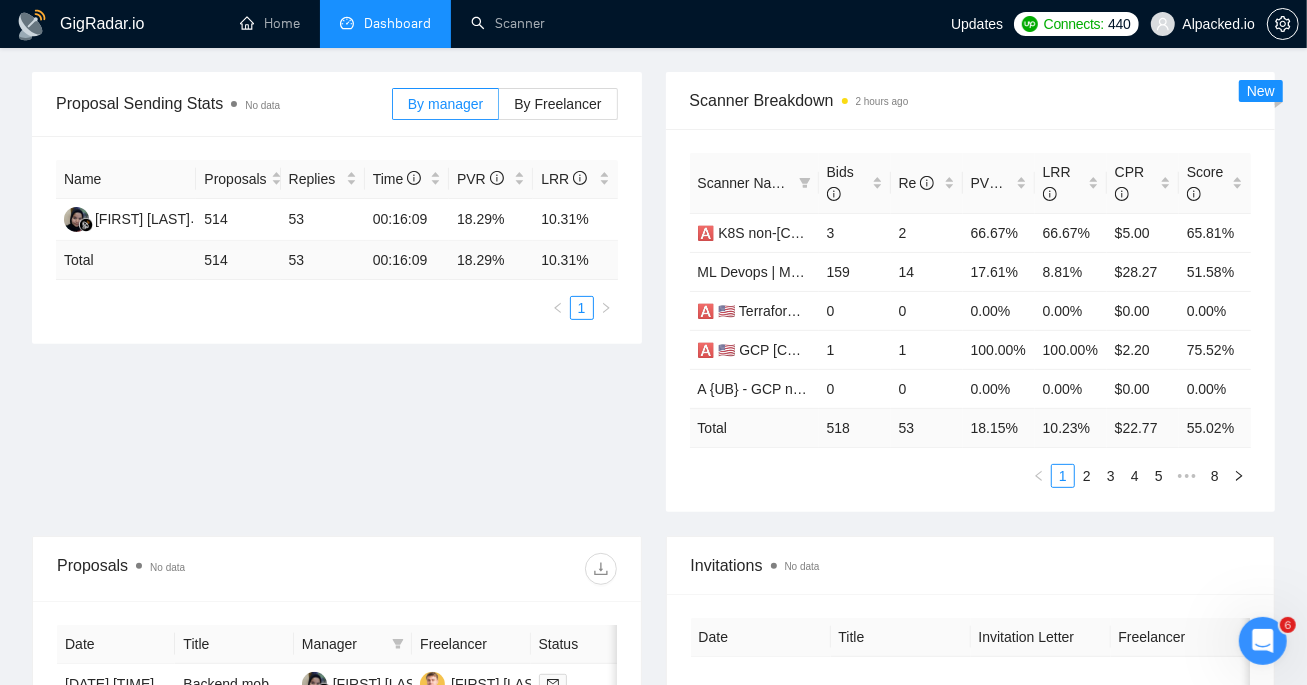 scroll, scrollTop: 0, scrollLeft: 0, axis: both 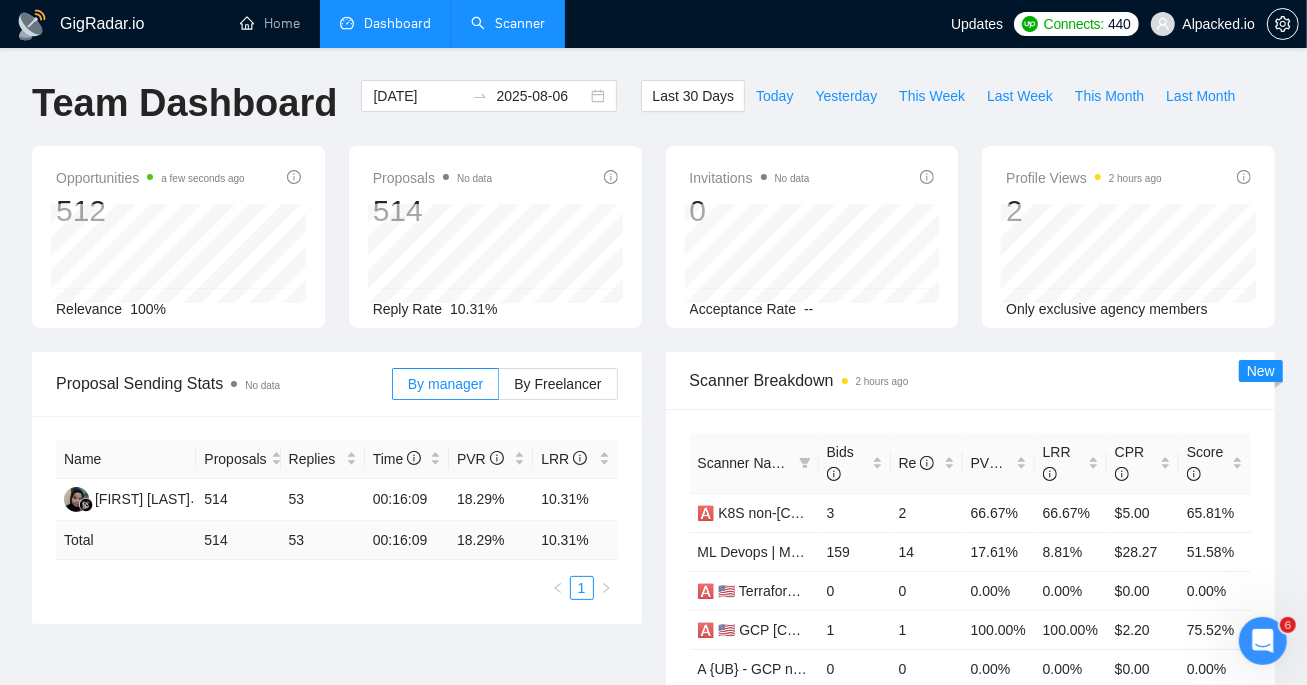click on "Scanner" at bounding box center [508, 23] 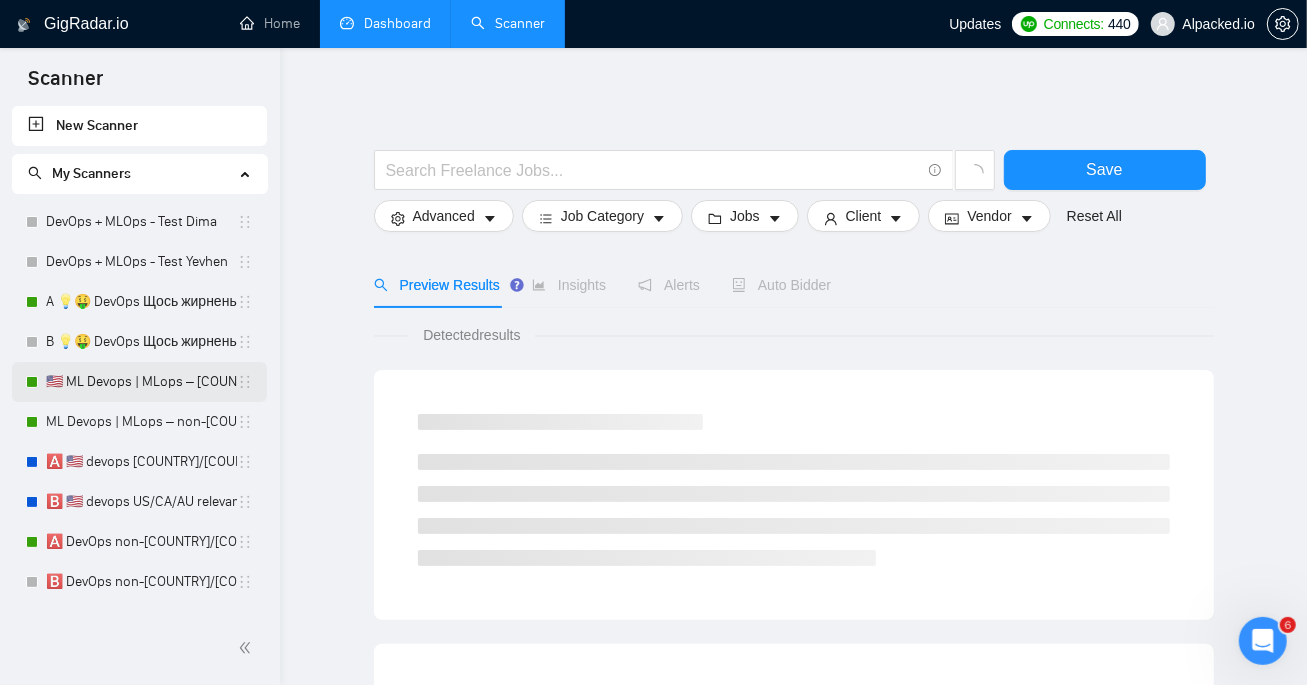 click on "🇺🇸 ML Devops | MLops – [COUNTRY]/[COUNTRY]/[COUNTRY] - test: bid in range 90%" at bounding box center [141, 382] 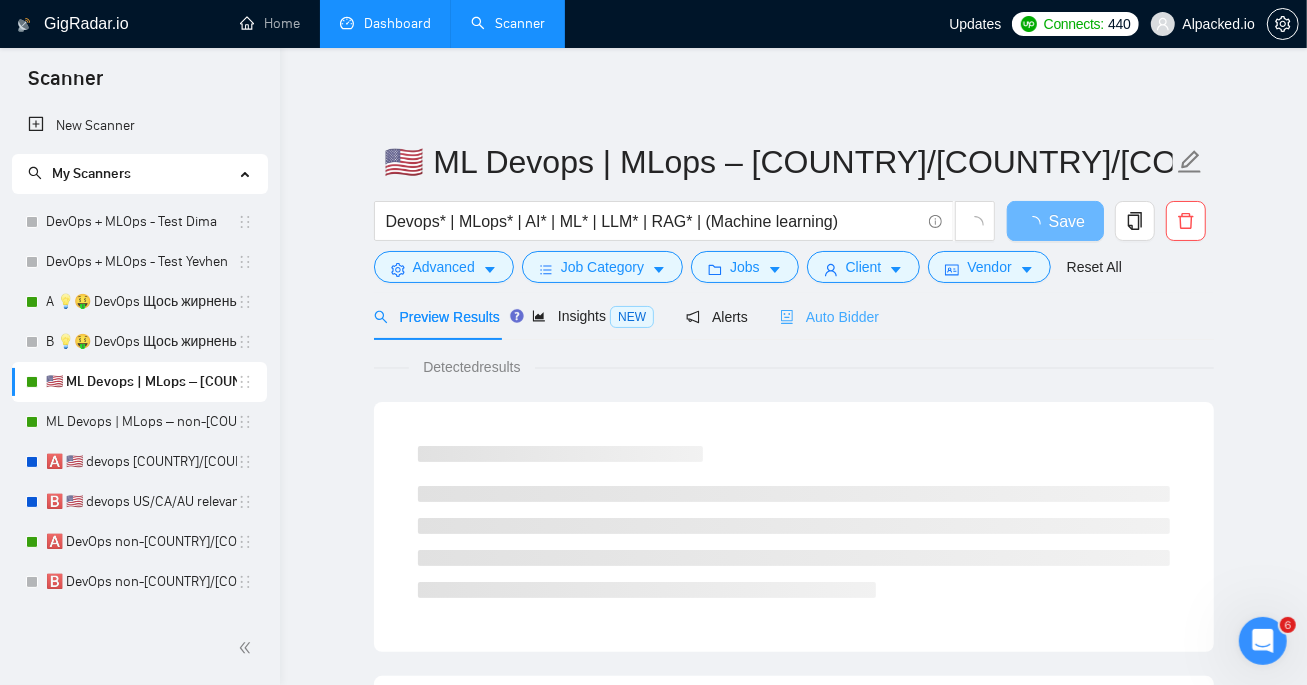 click on "Auto Bidder" at bounding box center [829, 316] 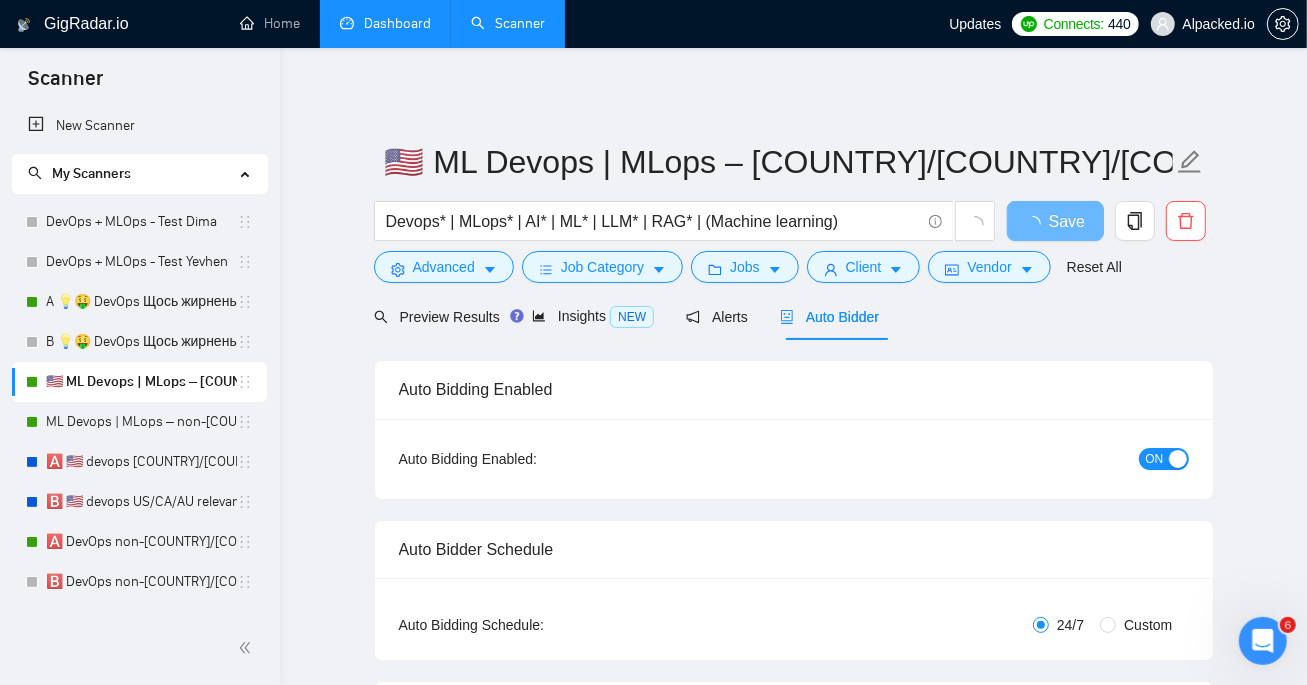 type 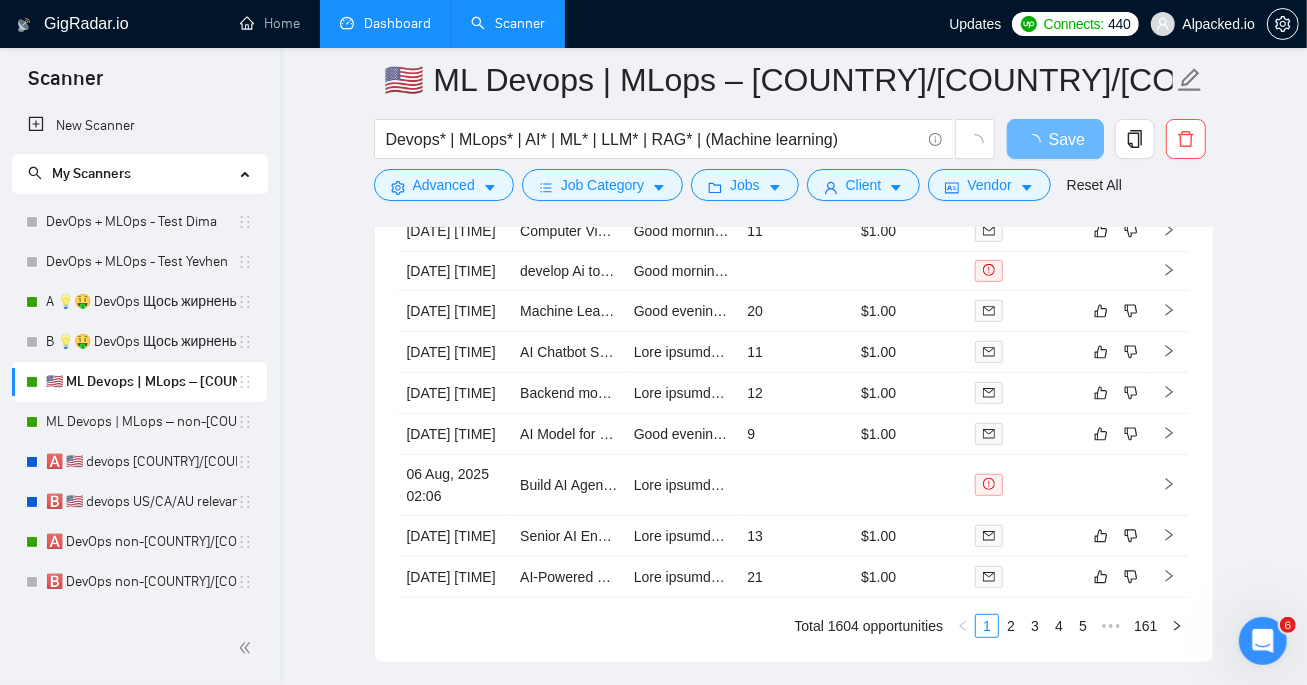 scroll, scrollTop: 5490, scrollLeft: 0, axis: vertical 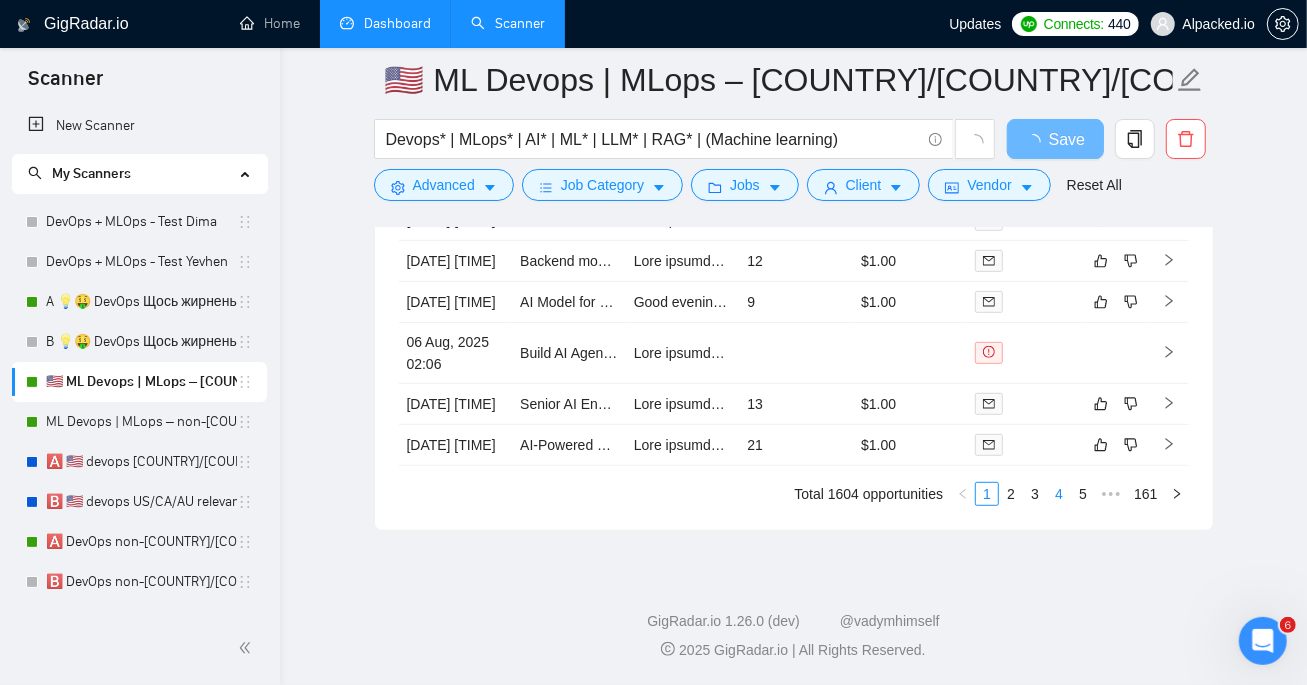 click on "Created Title Cover Letter Connects Spent Charged   Status                 [DATE] [TIME] AI Receptionist Development for Automated Solutions $[PRICE] [DATE] [TIME] Computer Vision + AI Developer Needed to Finalize Python Code for Image Feature Detection 11 $[PRICE] [DATE] [TIME] develop Ai tool to extract key data from PDF order forms to populate set fields.   [DATE] [TIME] Machine Learning and AI with Remote Sensing and Satellite Imagery 20 $[PRICE] [DATE] [TIME] AI Chatbot Setup for Website 11 $[PRICE] [DATE] [TIME] Backend mobile buildout 12 $[PRICE] [DATE] [TIME] AI Model for Passport and ID Card Detection in Images 9 $[PRICE] [DATE] [TIME] Build AI Agent to Analyze Business-for-Sale Docs + Financials w/ Airtable Integration   [DATE] [TIME] Senior AI Engineer – Autonomous Agents & LLM Evaluation (Pharma GenAI, Remote) 13 $[PRICE] [DATE] [TIME] AI-Powered Healthcare Directory Chatbot (NLP + Voice + Search UI) 21 $[PRICE] Total 1604 opportunities 1 2 3 4 5 ••• 161" at bounding box center [794, 241] 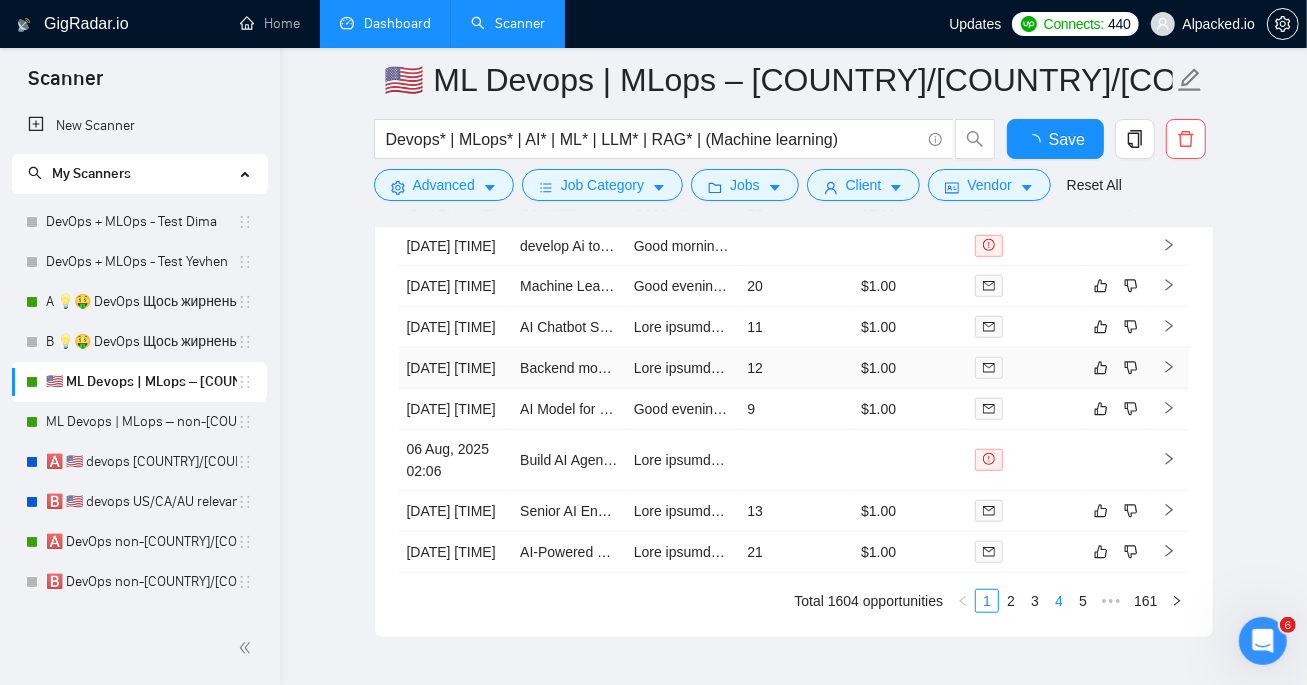 type 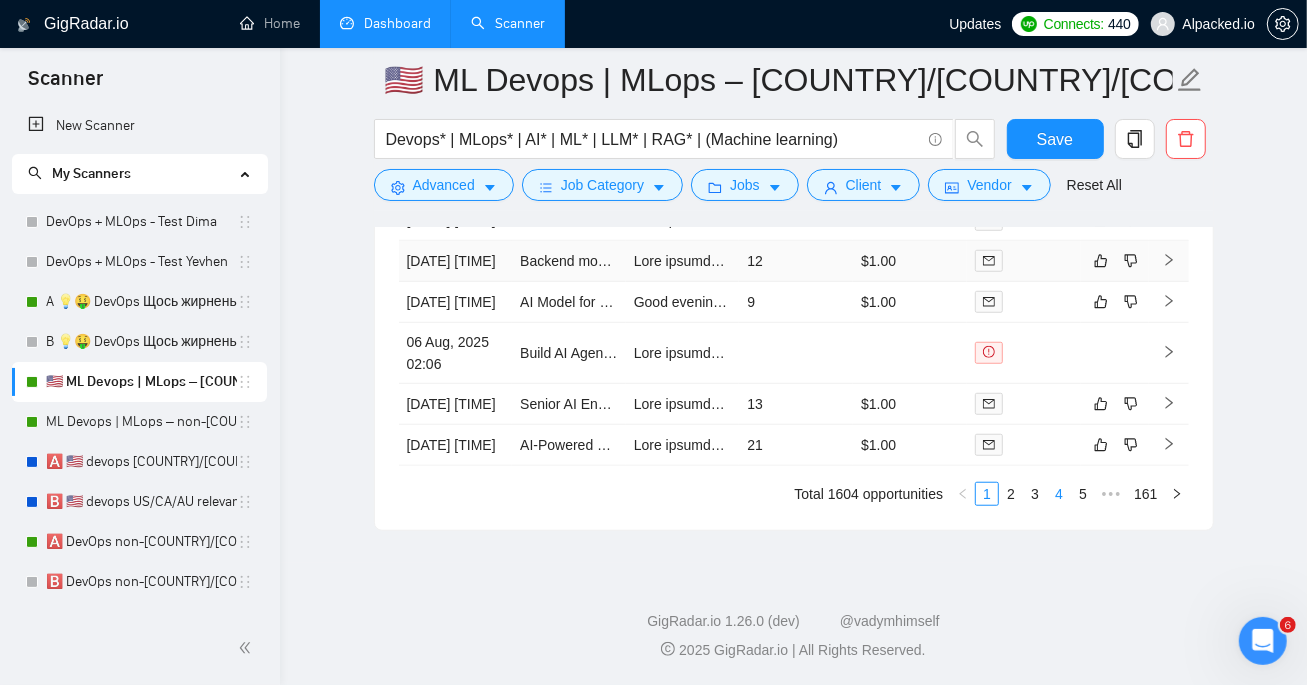scroll, scrollTop: 5774, scrollLeft: 0, axis: vertical 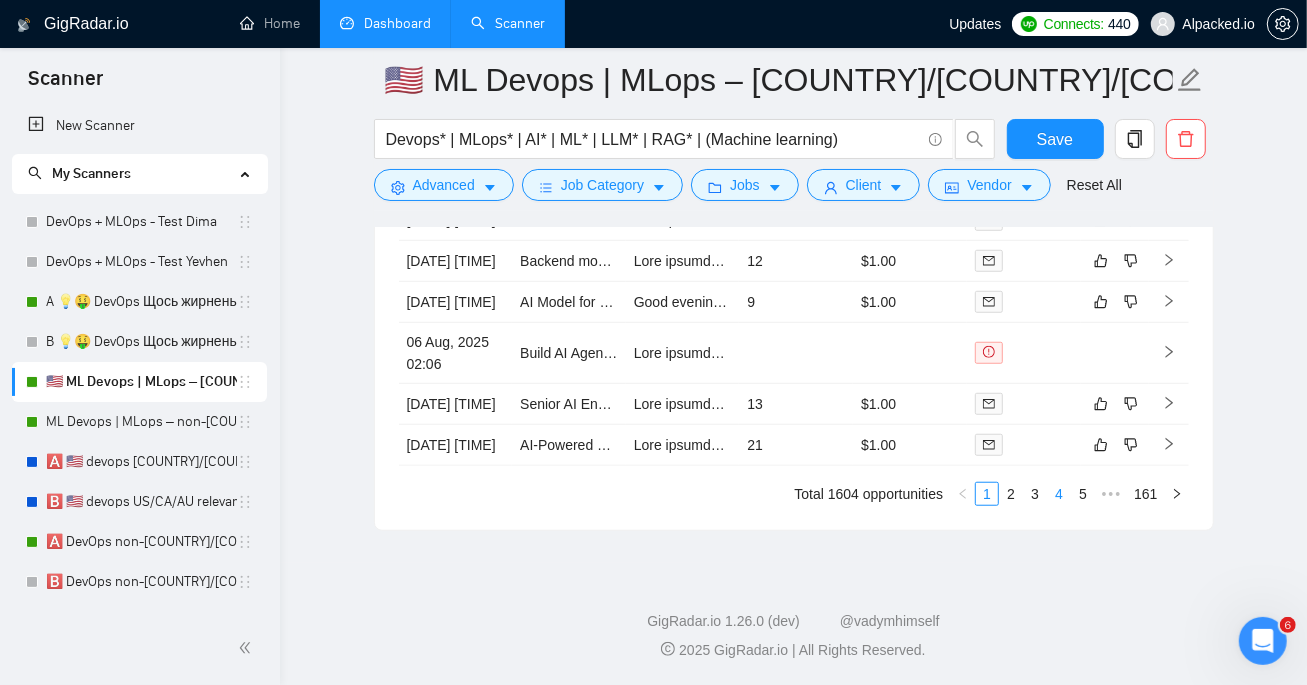 click on "4" at bounding box center (1059, 494) 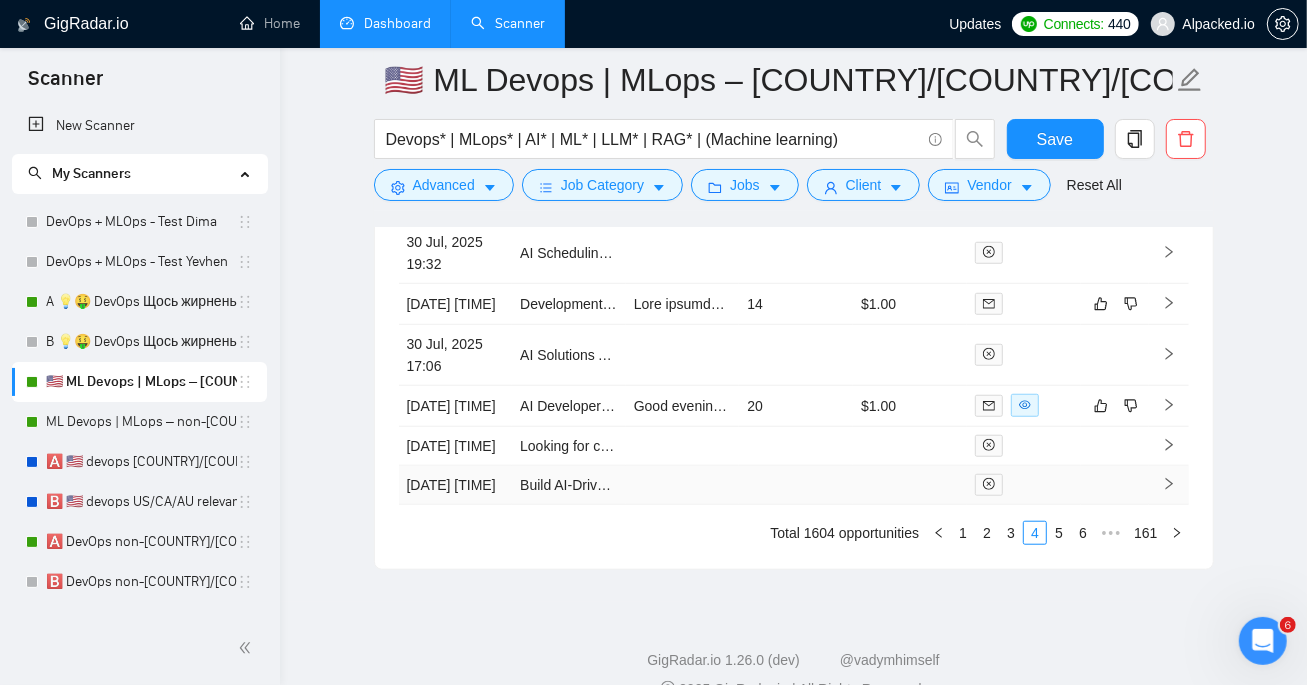 scroll, scrollTop: 5669, scrollLeft: 0, axis: vertical 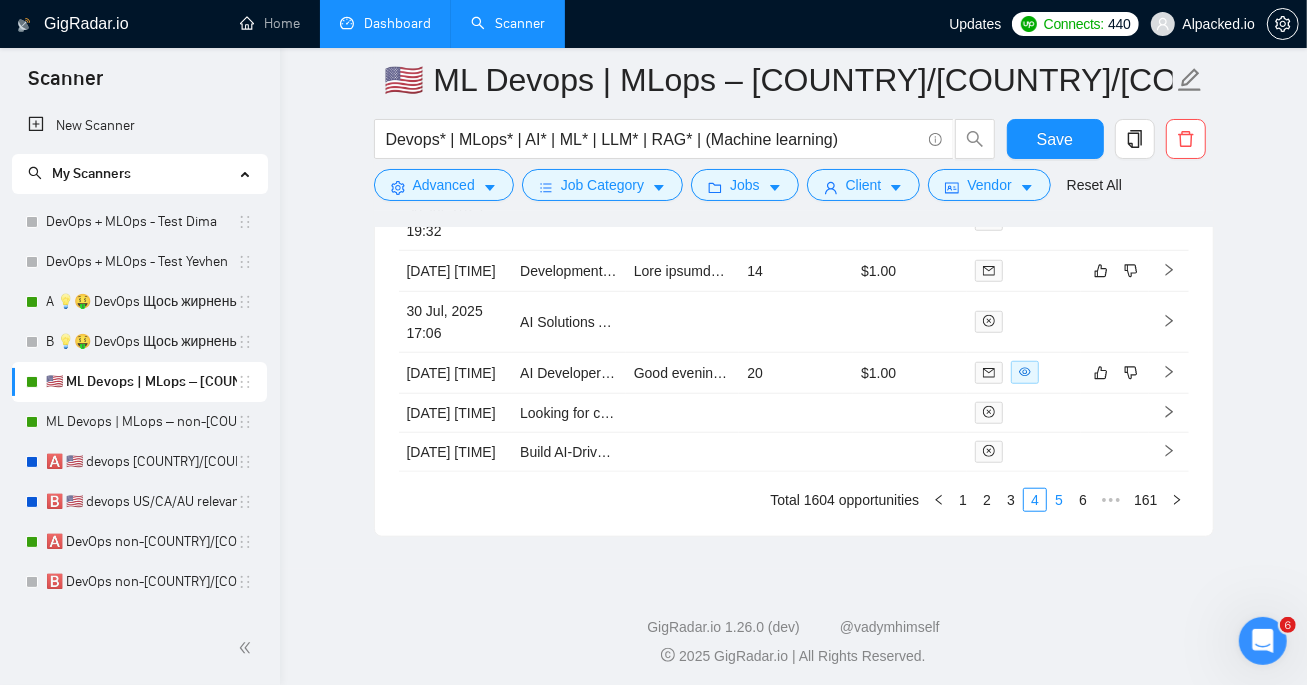 click on "5" at bounding box center [1059, 500] 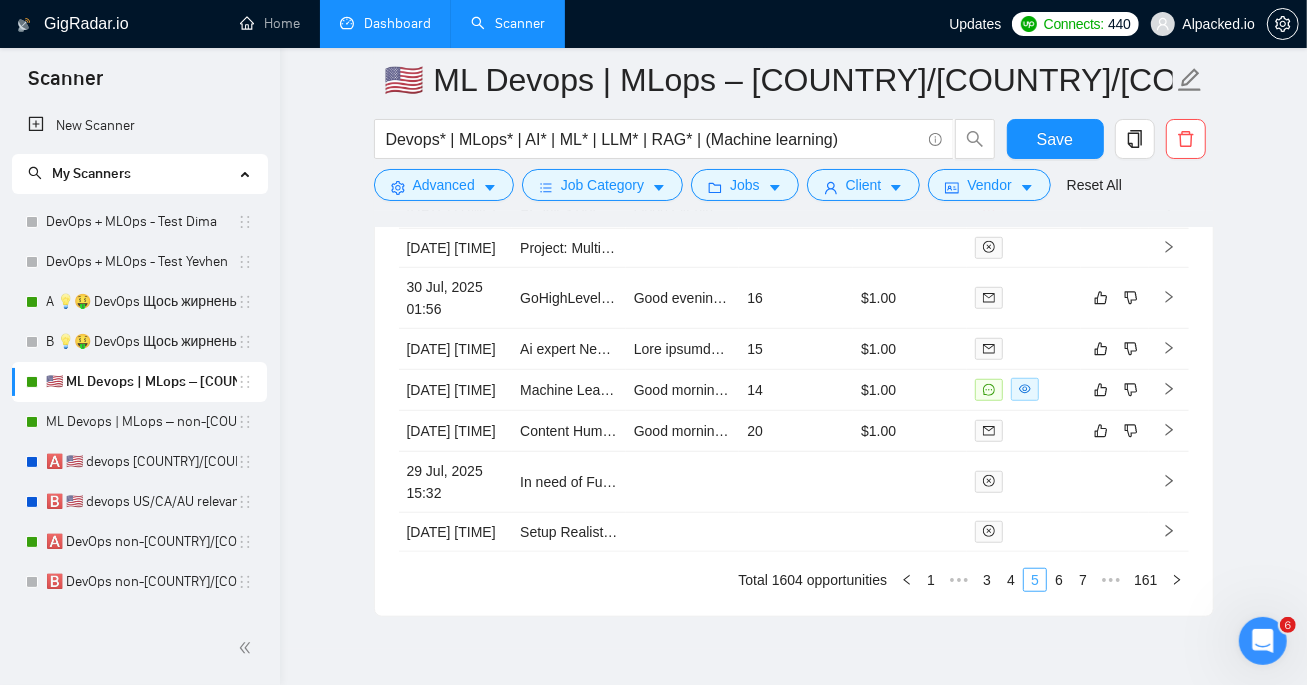 scroll, scrollTop: 5545, scrollLeft: 0, axis: vertical 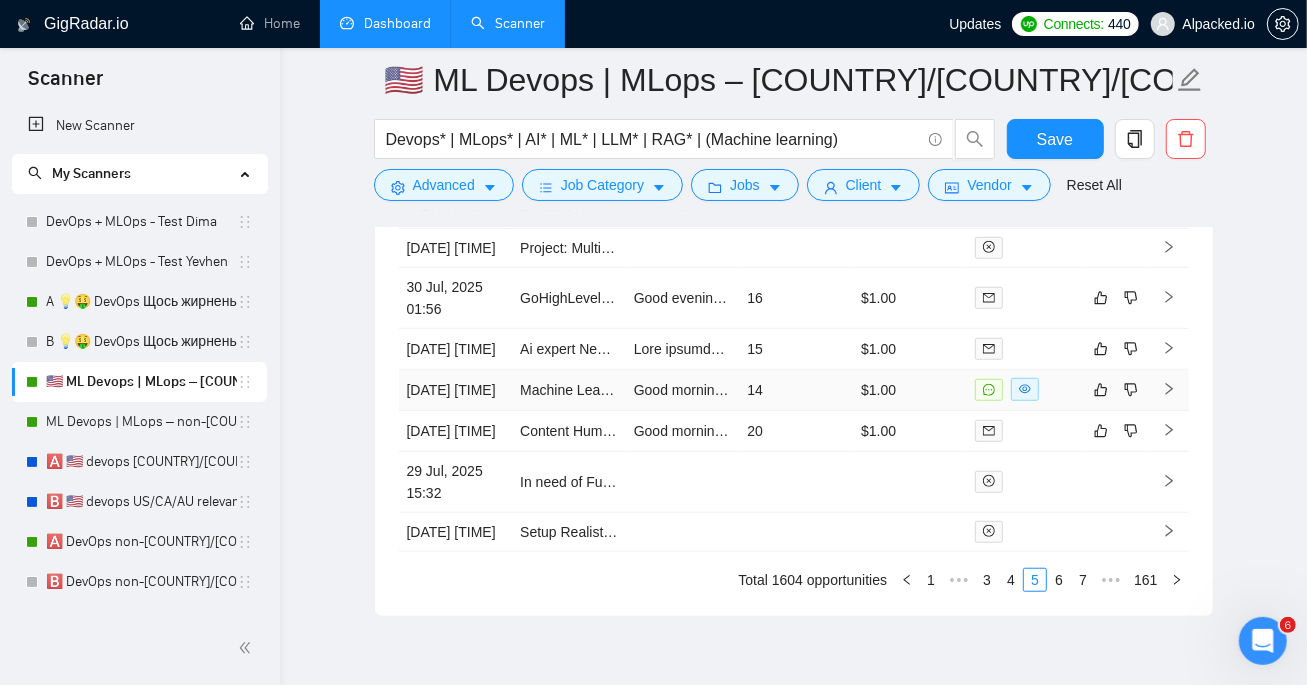 click at bounding box center [1024, 389] 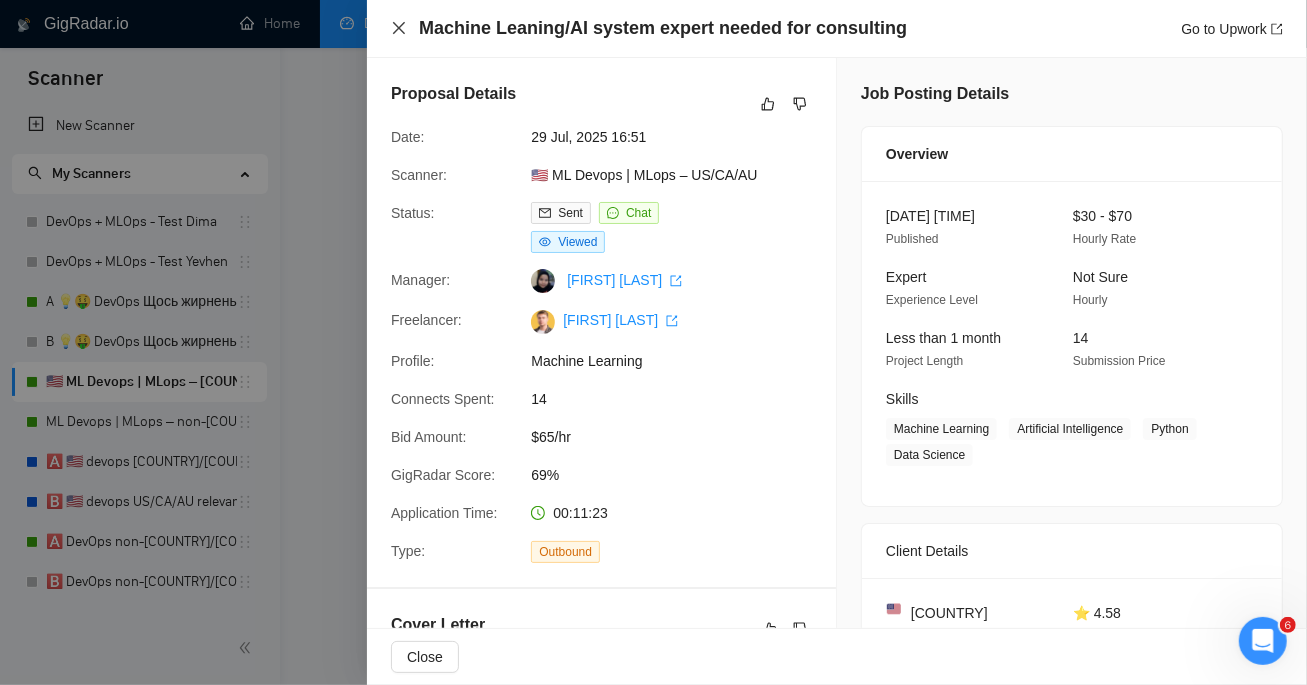click 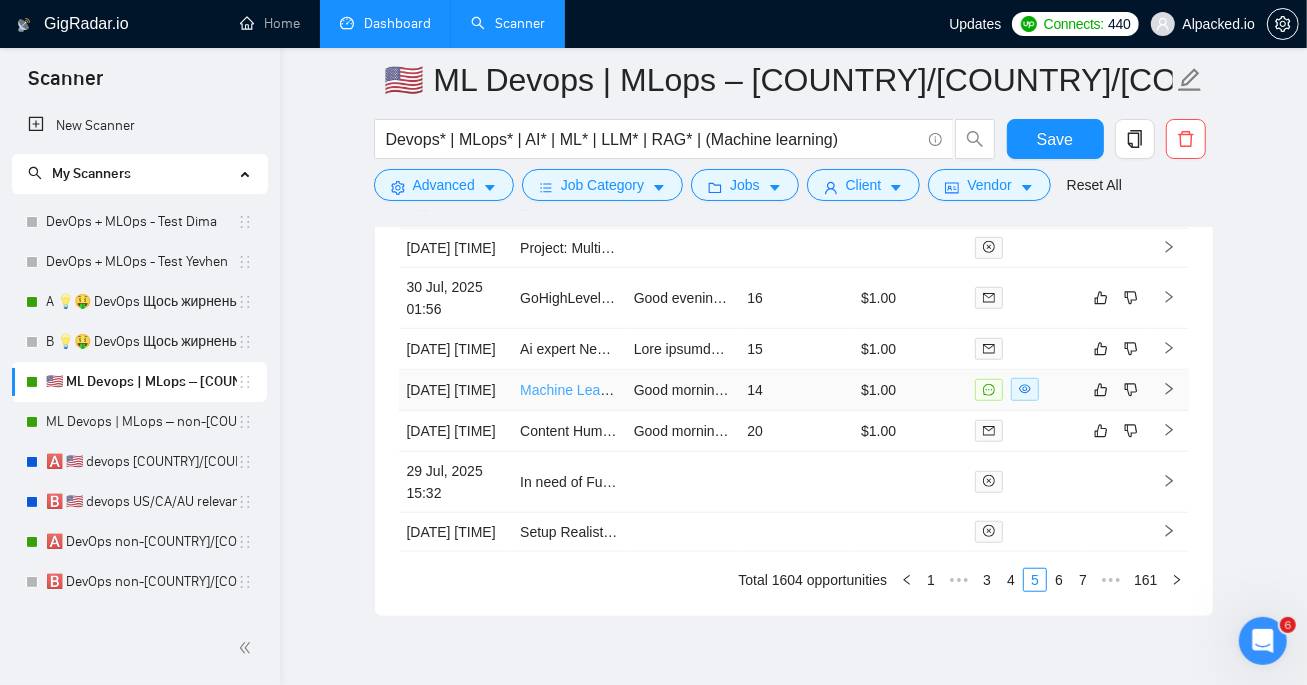 click on "Machine Leaning/AI system expert needed for consulting" at bounding box center (696, 390) 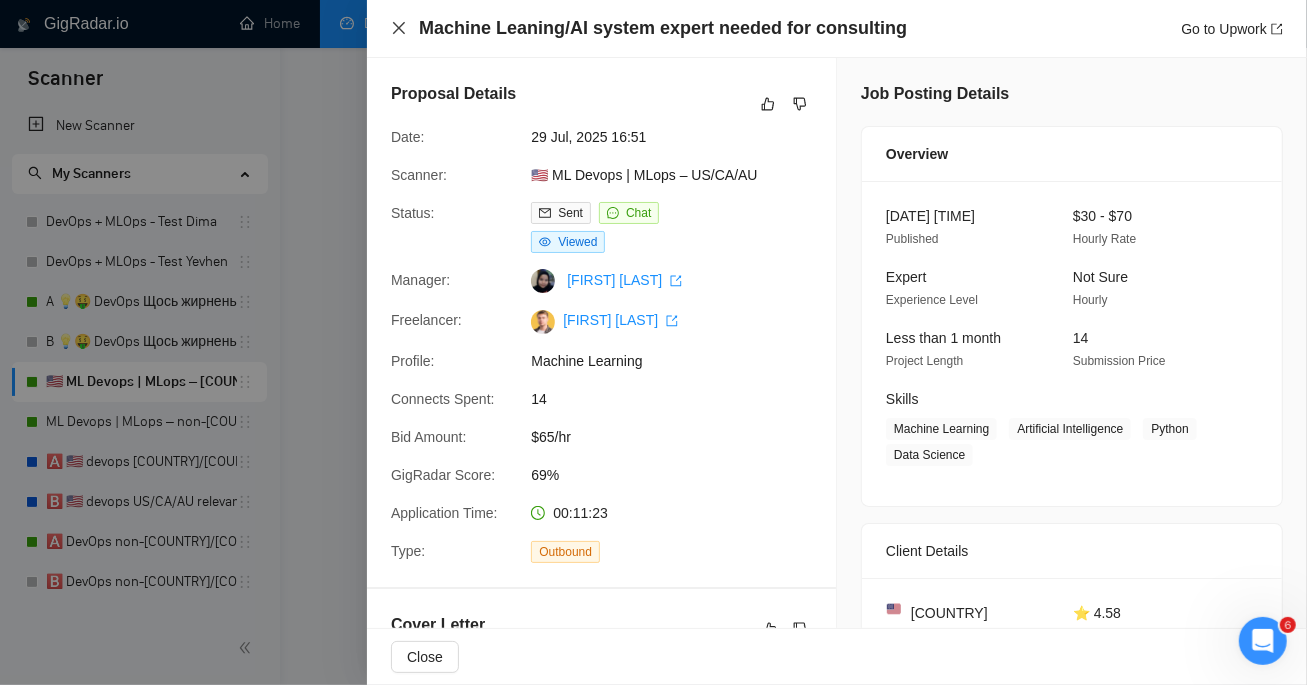 click 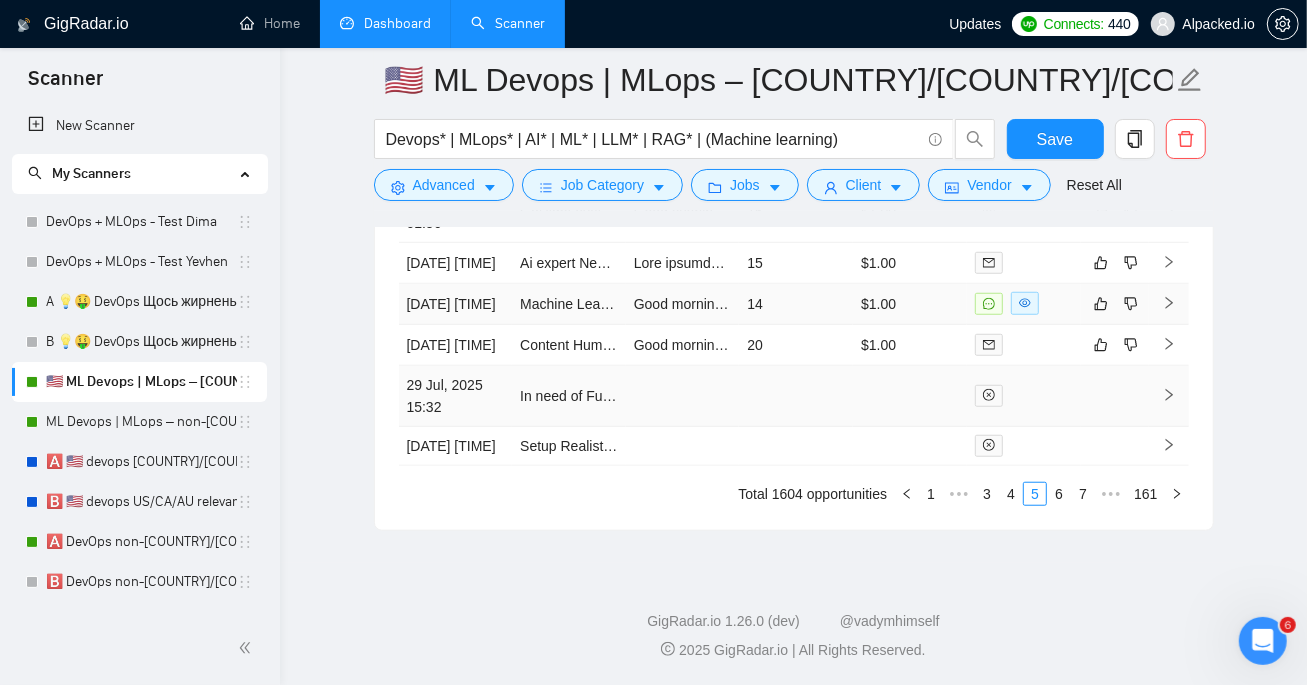 scroll, scrollTop: 5661, scrollLeft: 0, axis: vertical 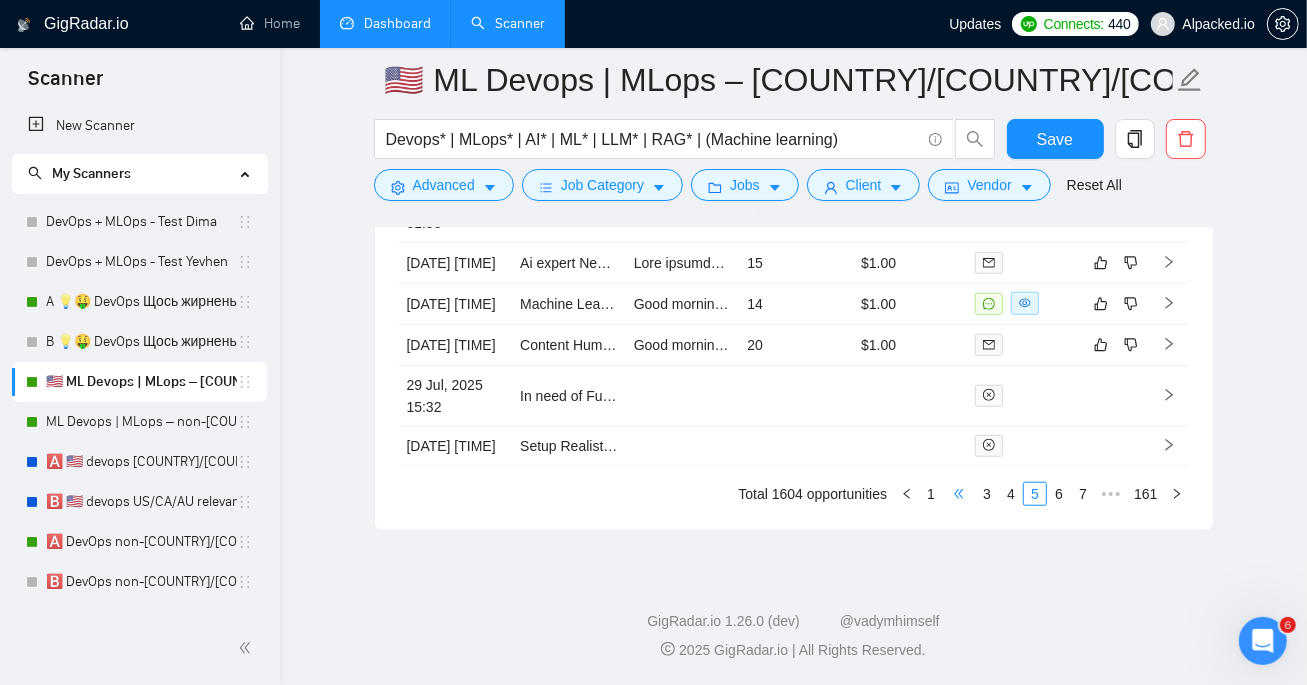 click on "•••" at bounding box center [959, 494] 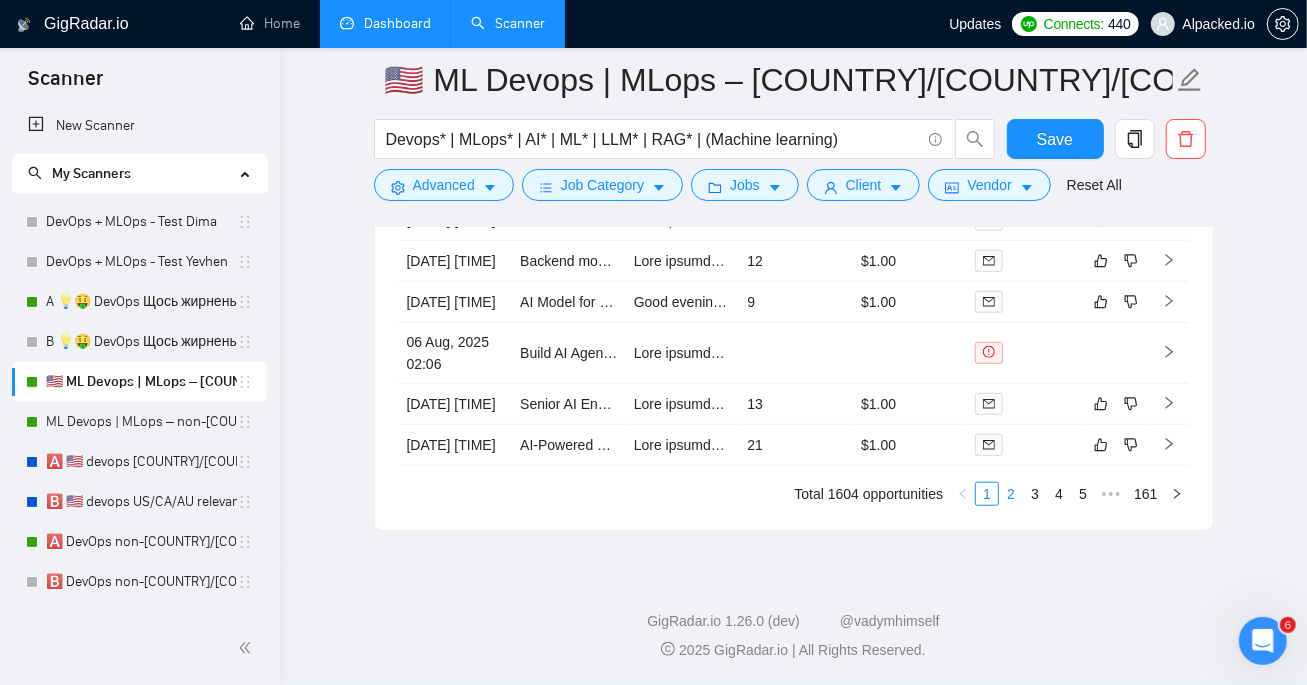 click on "2" at bounding box center (1011, 494) 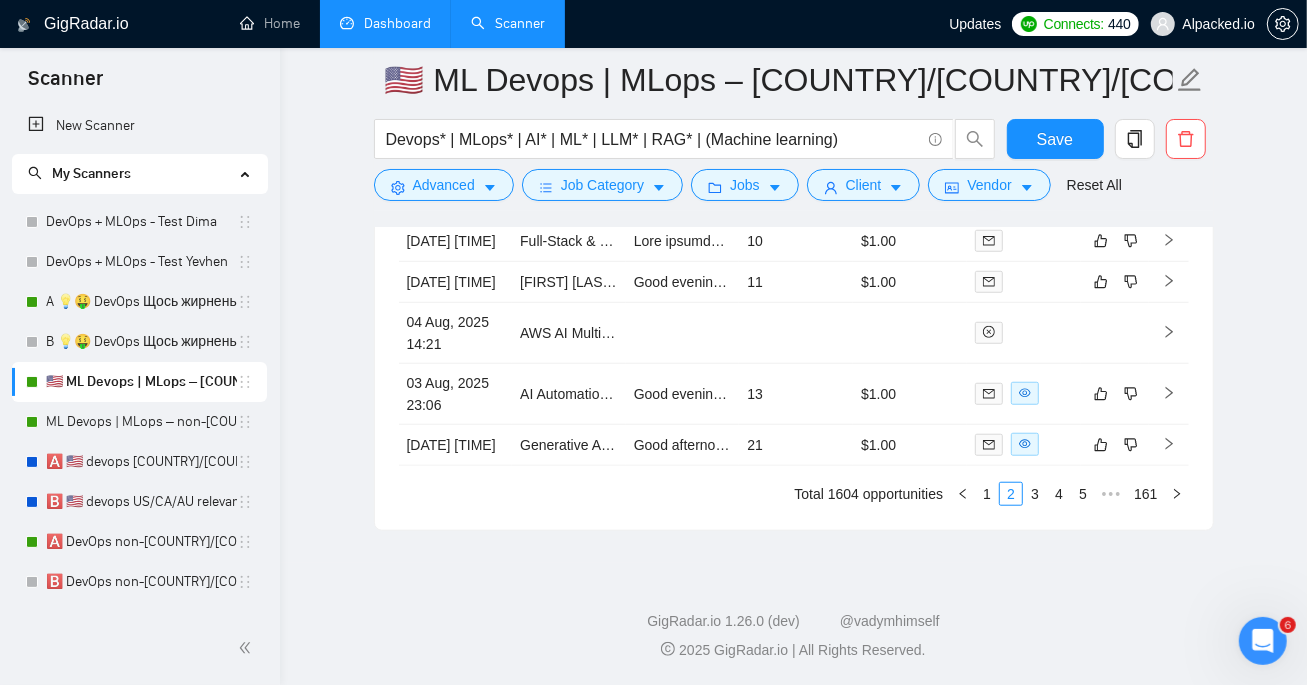 scroll, scrollTop: 5774, scrollLeft: 0, axis: vertical 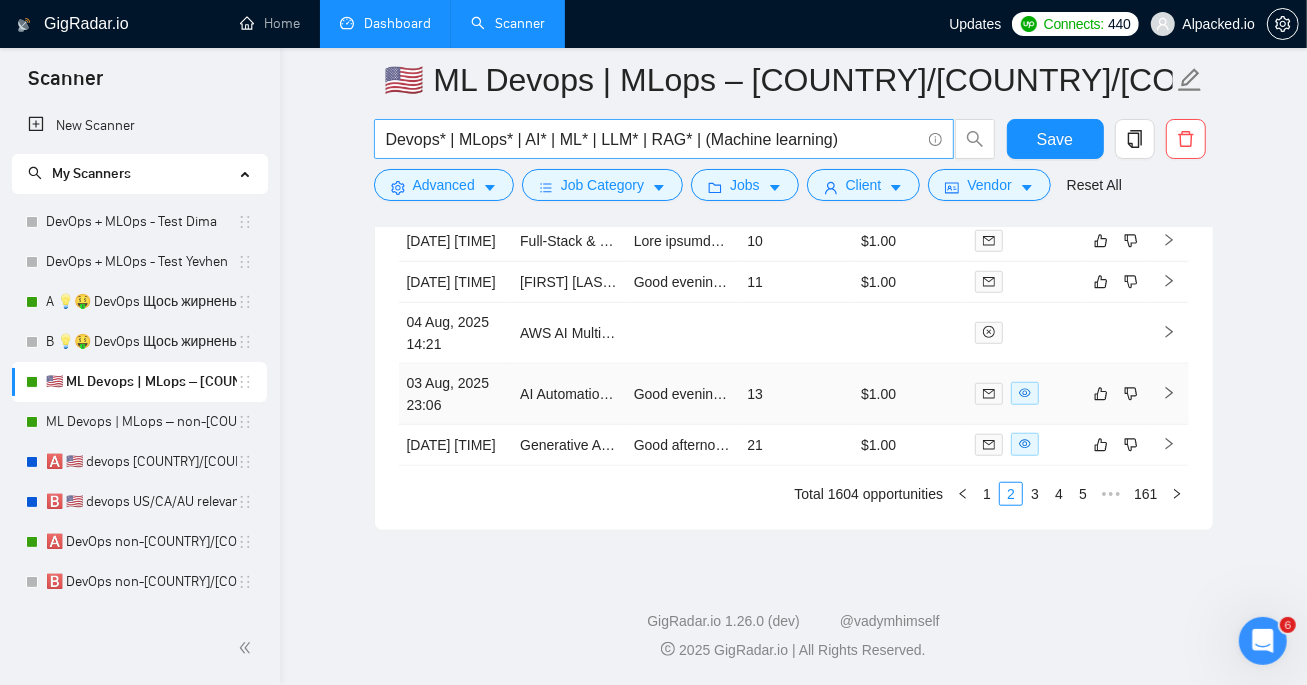 click on "$1.00" at bounding box center [910, 394] 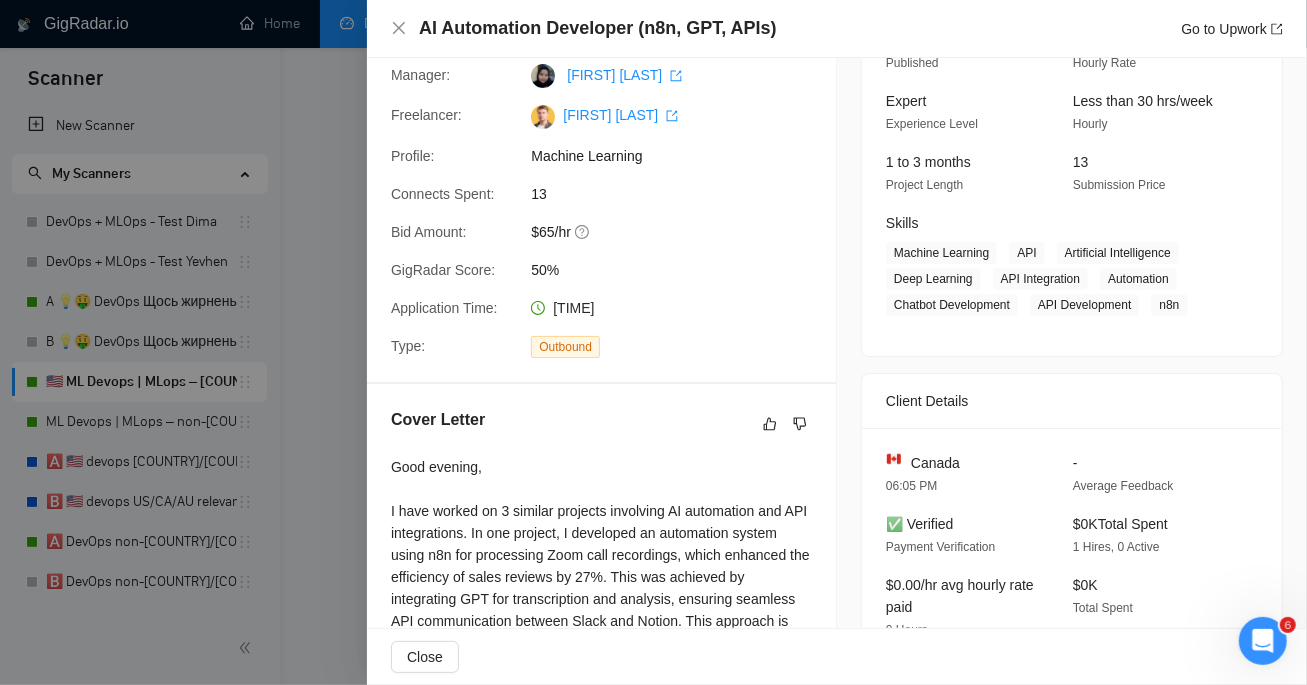 scroll, scrollTop: 0, scrollLeft: 0, axis: both 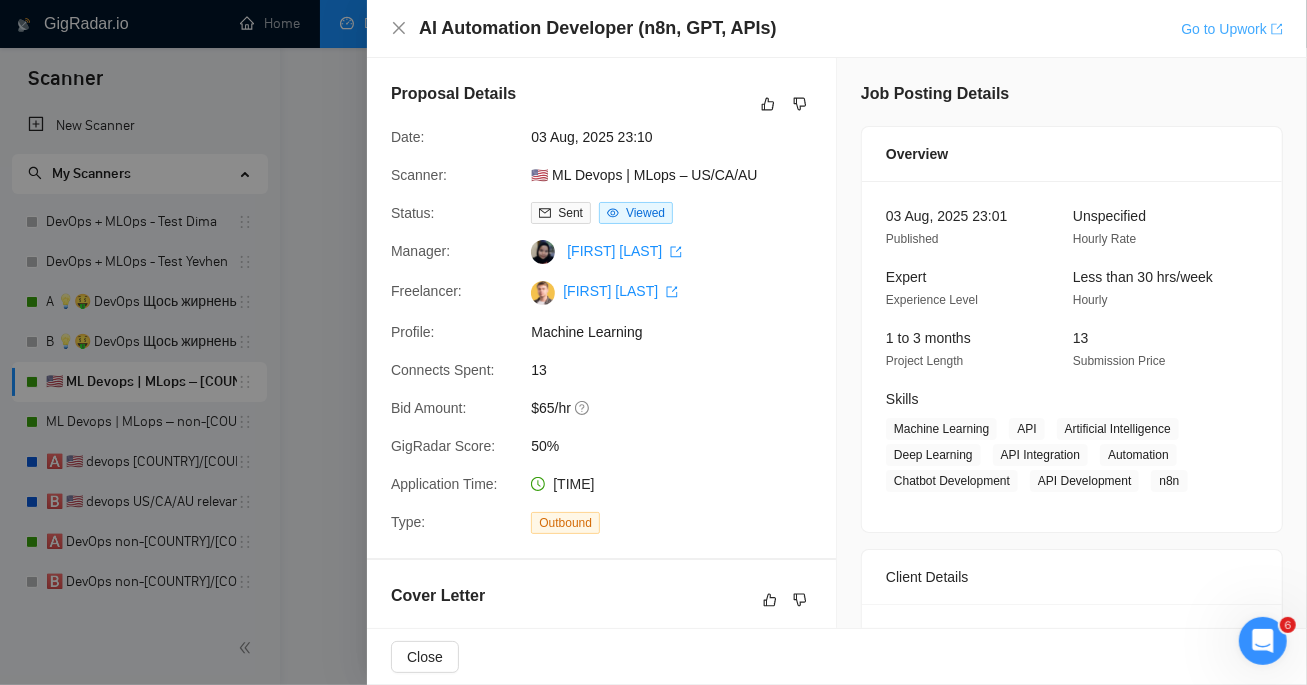 click on "Go to Upwork" at bounding box center [1232, 29] 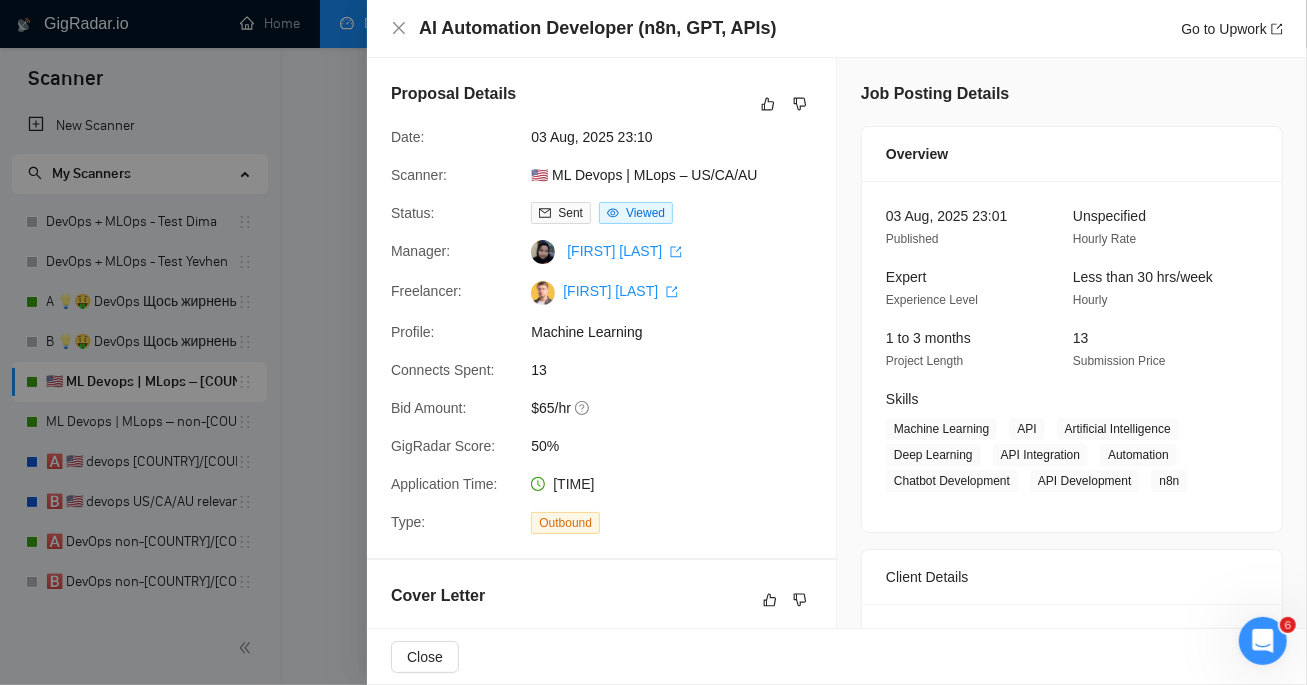 click at bounding box center (653, 342) 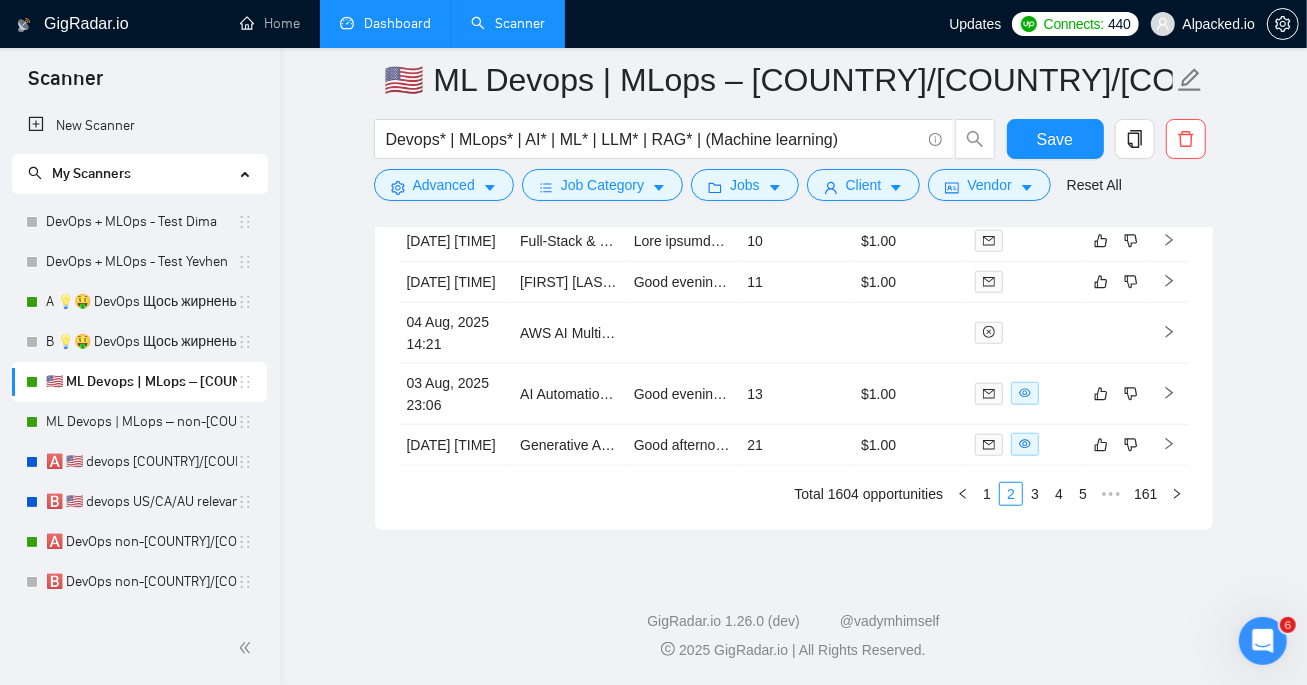click on "Dashboard" at bounding box center [385, 23] 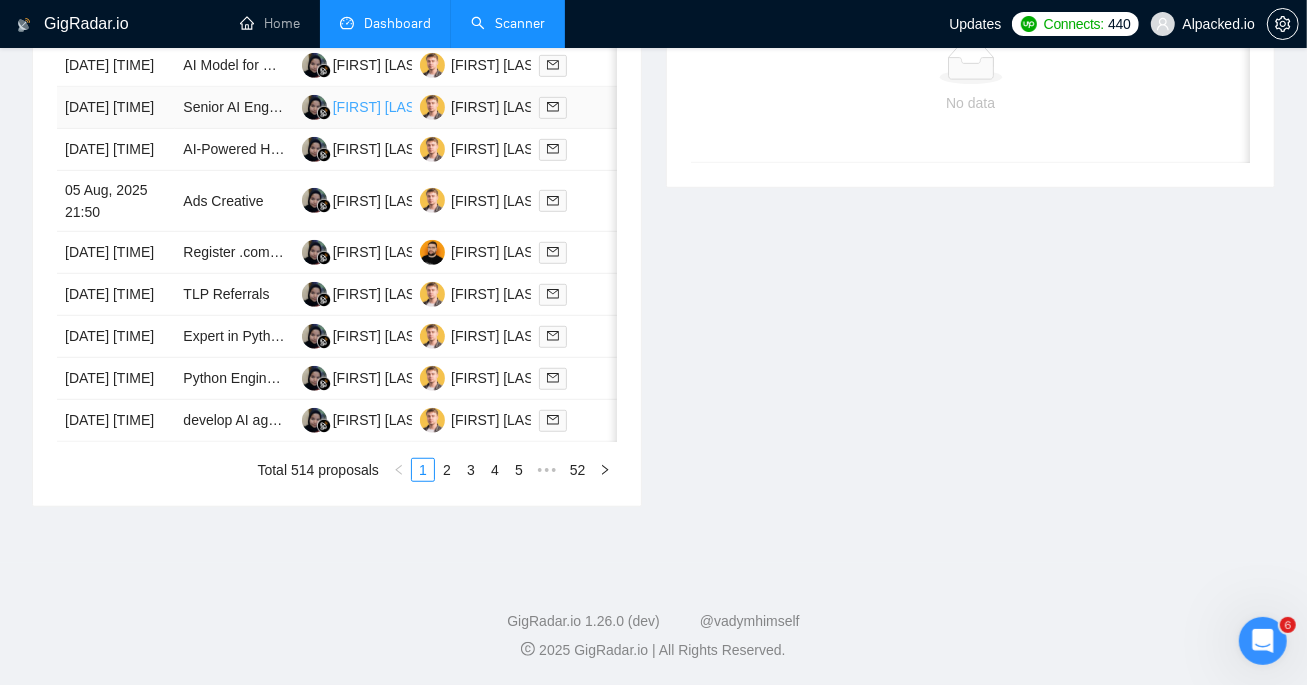 type on "[DATE]" 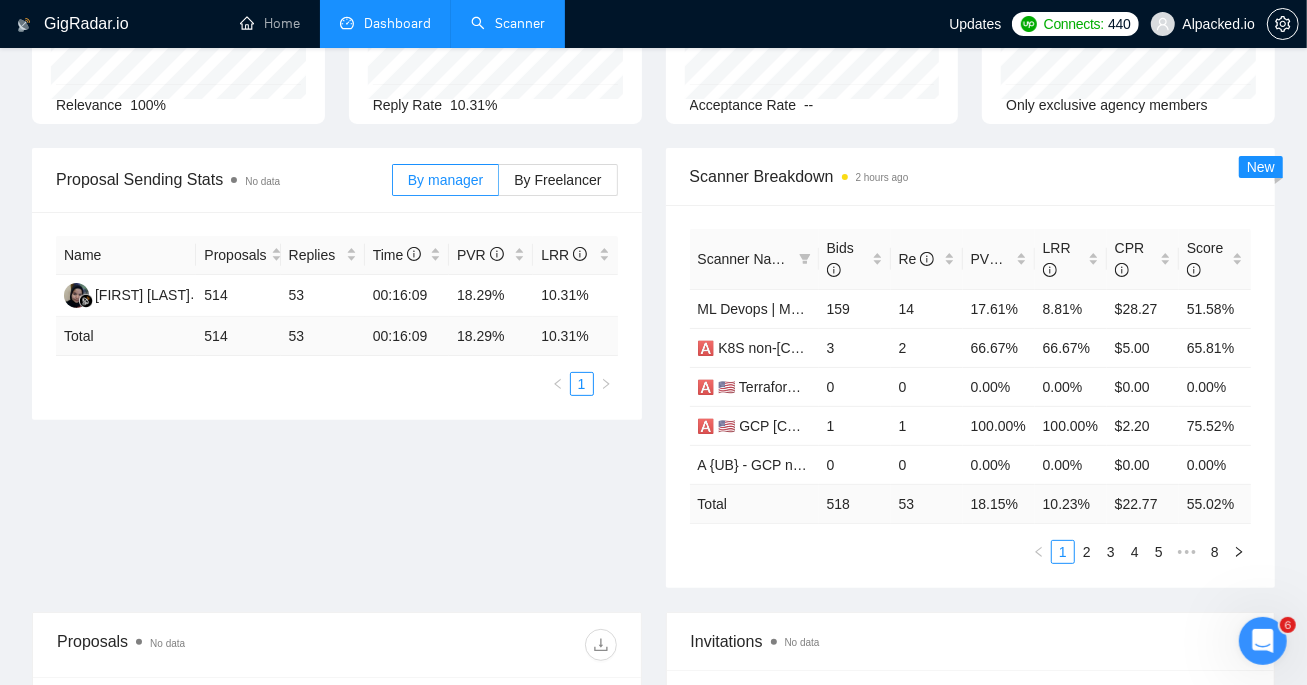scroll, scrollTop: 190, scrollLeft: 0, axis: vertical 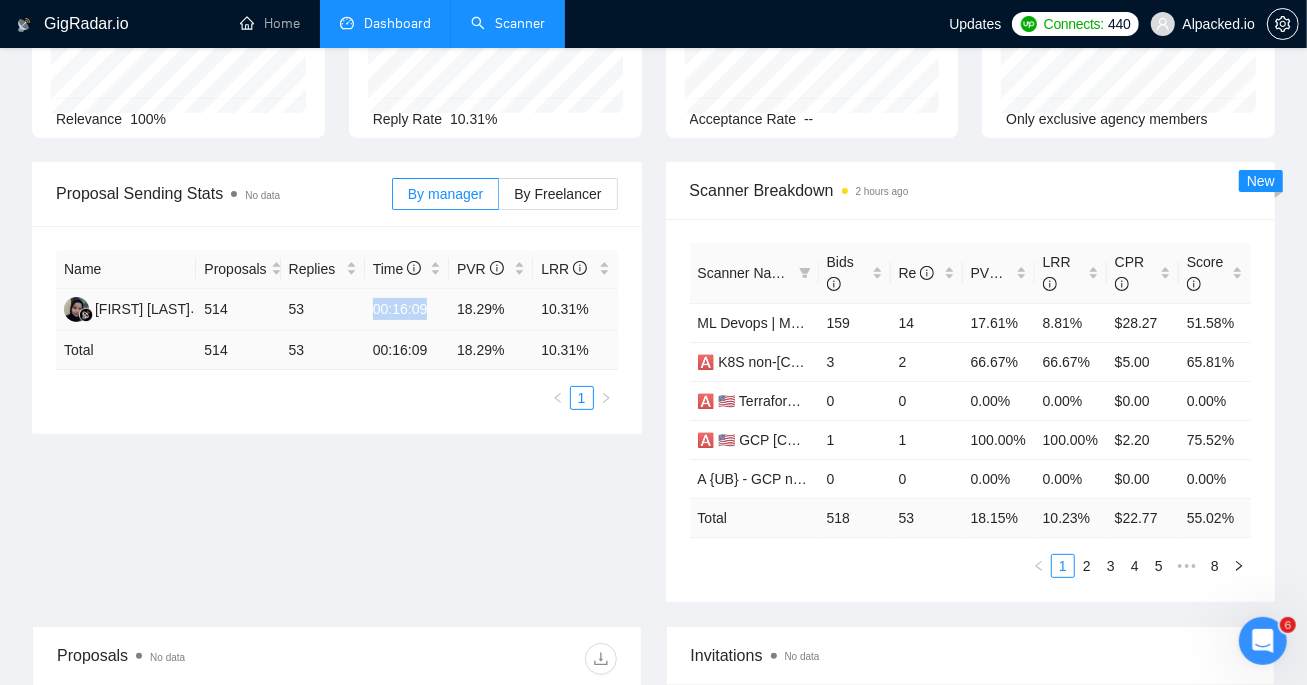 drag, startPoint x: 368, startPoint y: 307, endPoint x: 443, endPoint y: 305, distance: 75.026665 